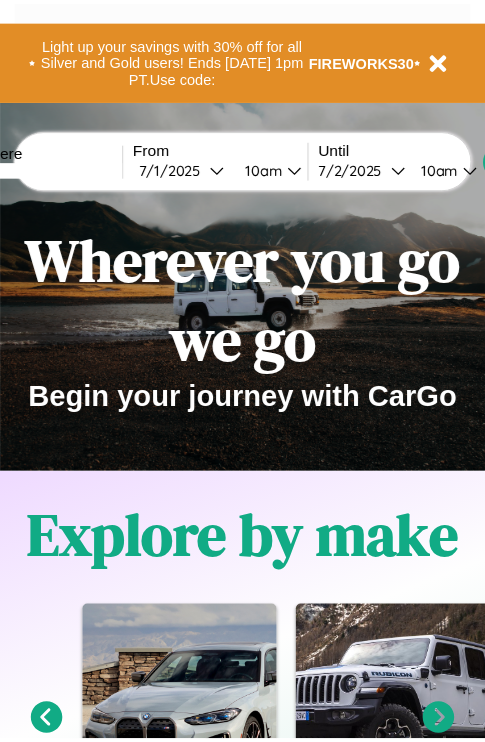 scroll, scrollTop: 0, scrollLeft: 0, axis: both 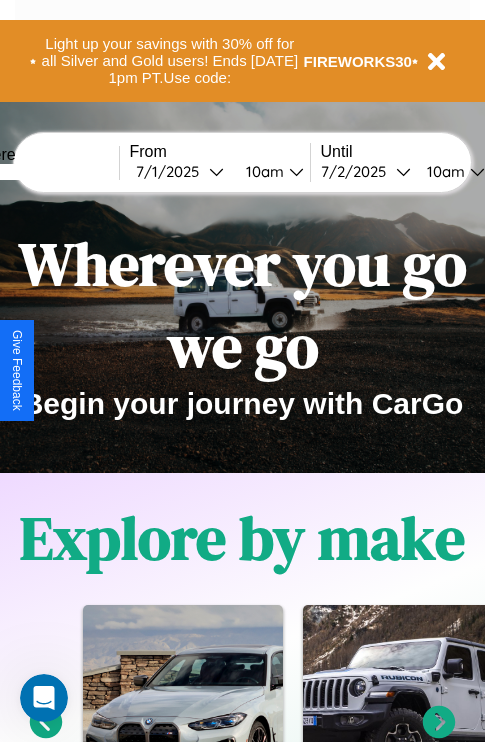 click at bounding box center (44, 172) 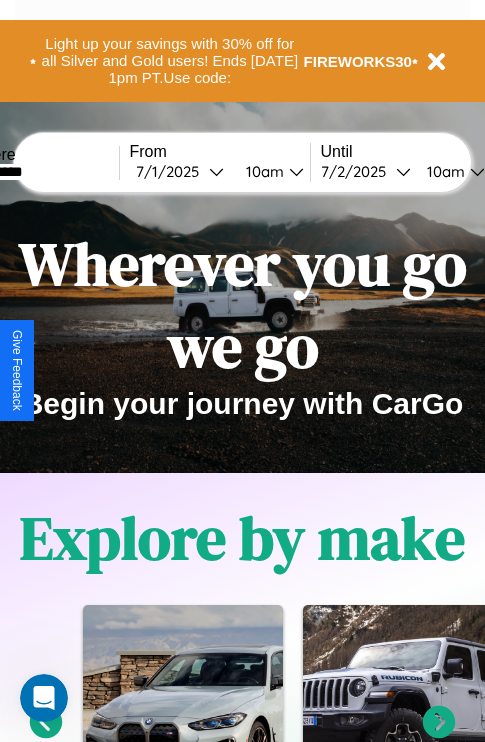 type on "*********" 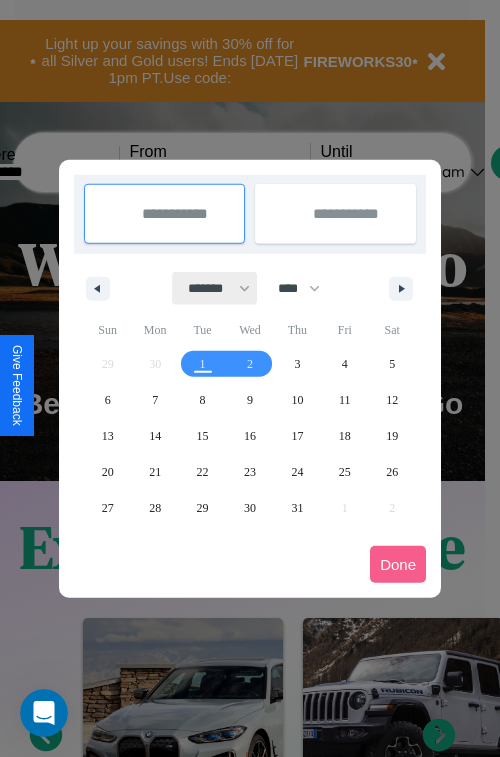 click on "******* ******** ***** ***** *** **** **** ****** ********* ******* ******** ********" at bounding box center [215, 288] 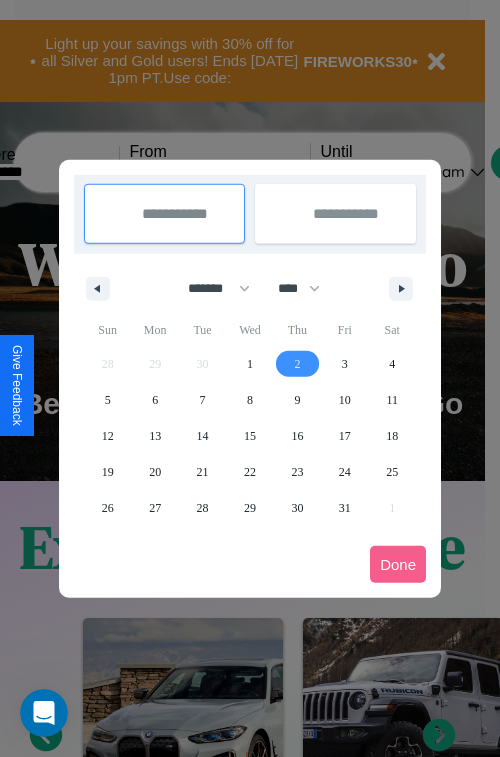 click on "2" at bounding box center [297, 364] 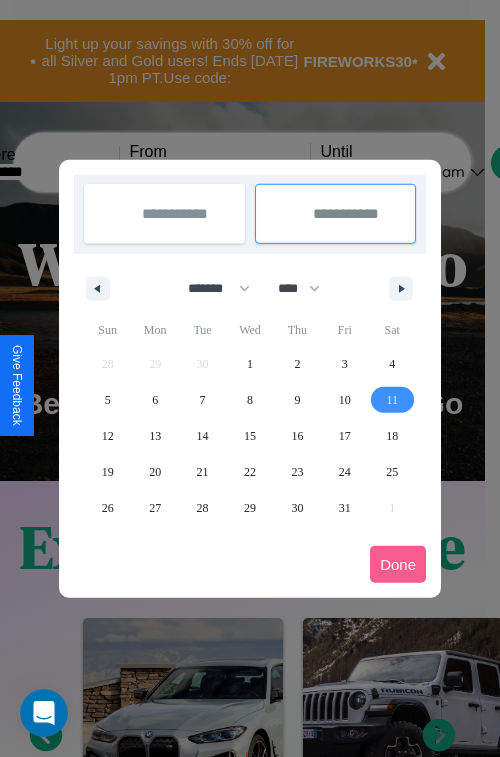 click on "11" at bounding box center [392, 400] 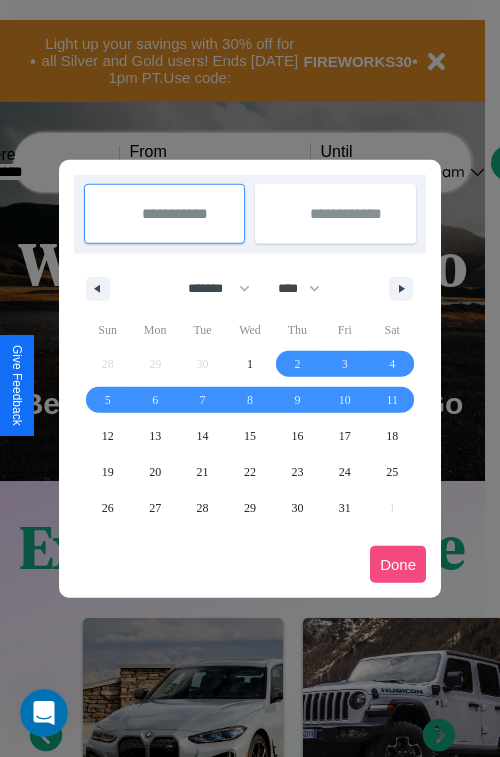 click on "Done" at bounding box center [398, 564] 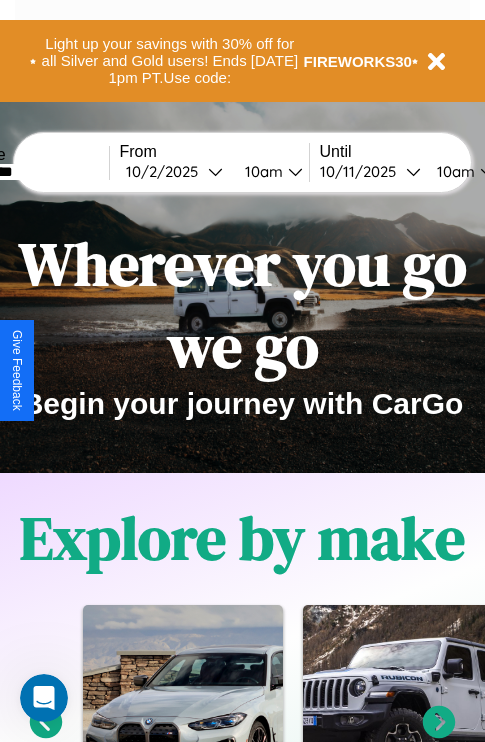 click on "10am" at bounding box center [261, 171] 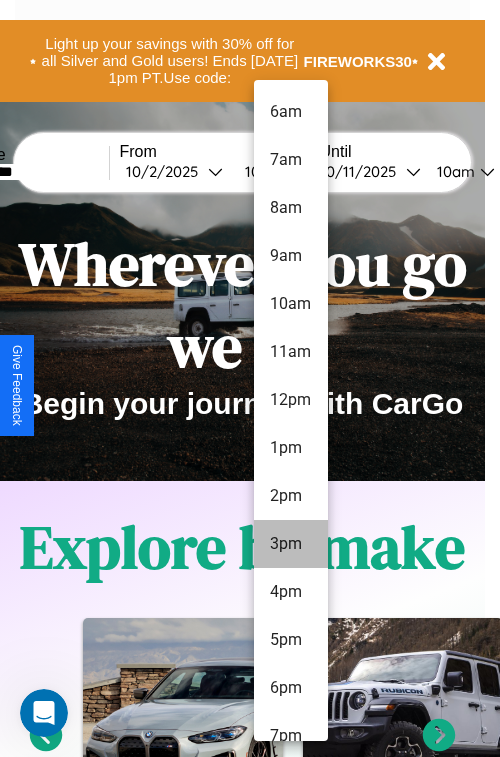 click on "3pm" at bounding box center [291, 544] 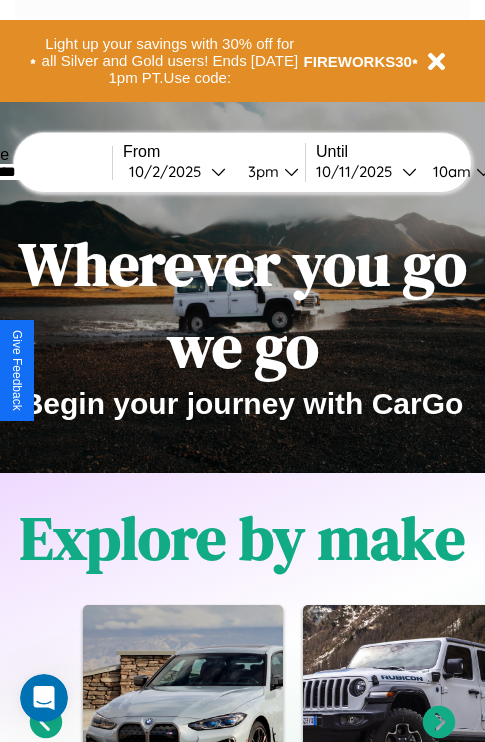 click on "10am" at bounding box center [449, 171] 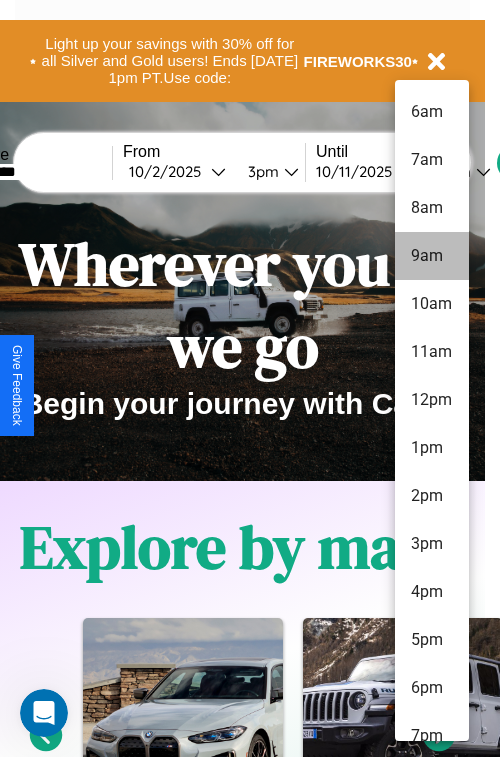 click on "9am" at bounding box center [432, 256] 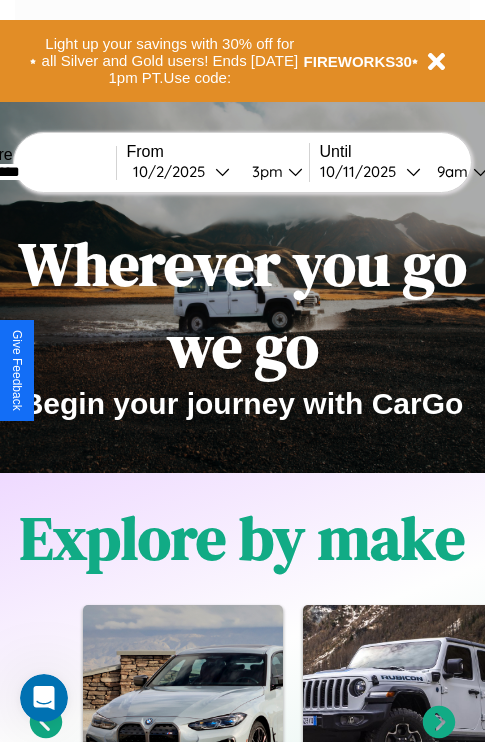 scroll, scrollTop: 0, scrollLeft: 70, axis: horizontal 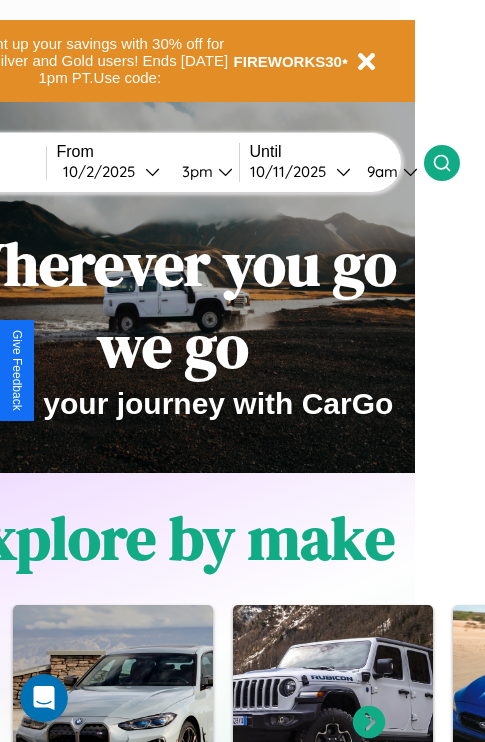 click 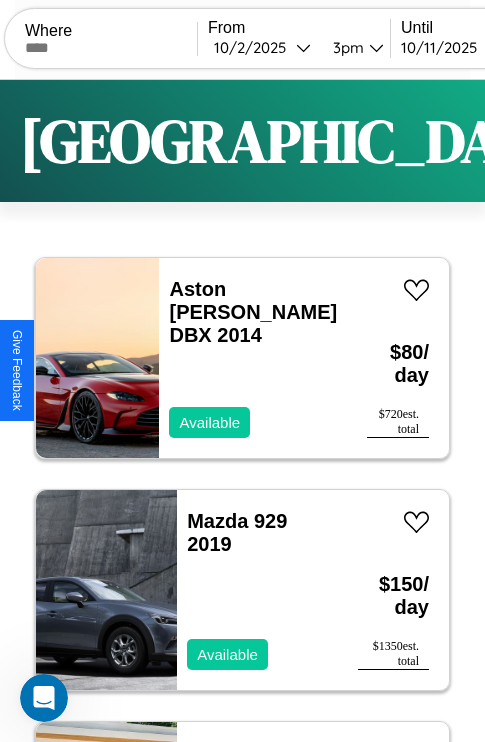 scroll, scrollTop: 95, scrollLeft: 0, axis: vertical 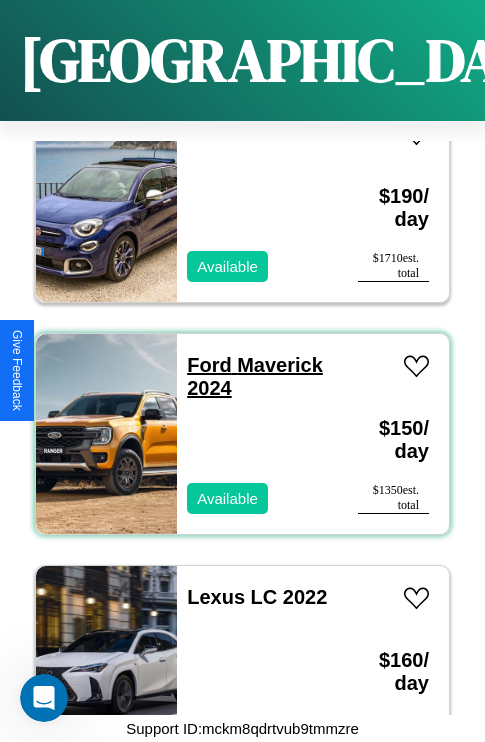click on "Ford   Maverick   2024" at bounding box center (255, 376) 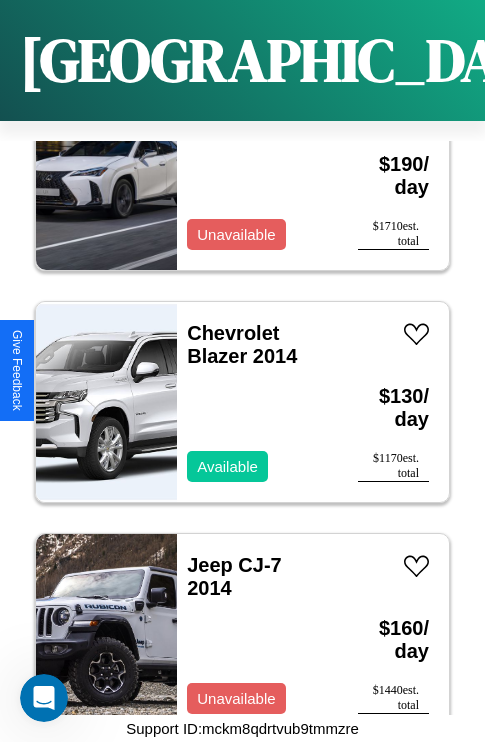 scroll, scrollTop: 12603, scrollLeft: 0, axis: vertical 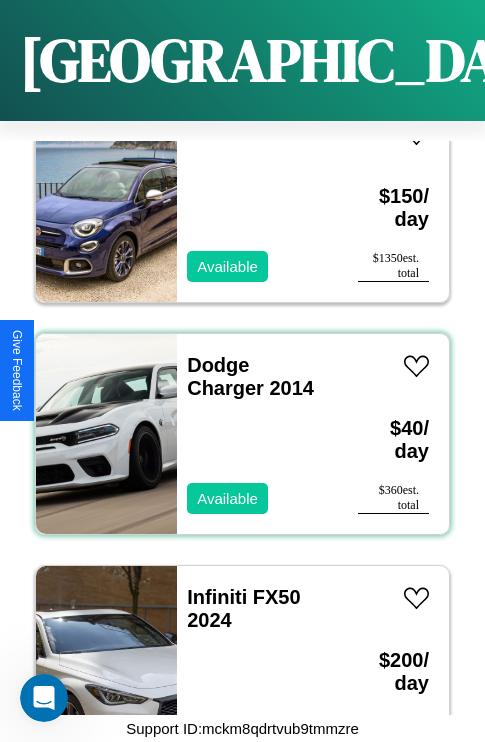 click on "Dodge   Charger   2014 Available" at bounding box center [257, 434] 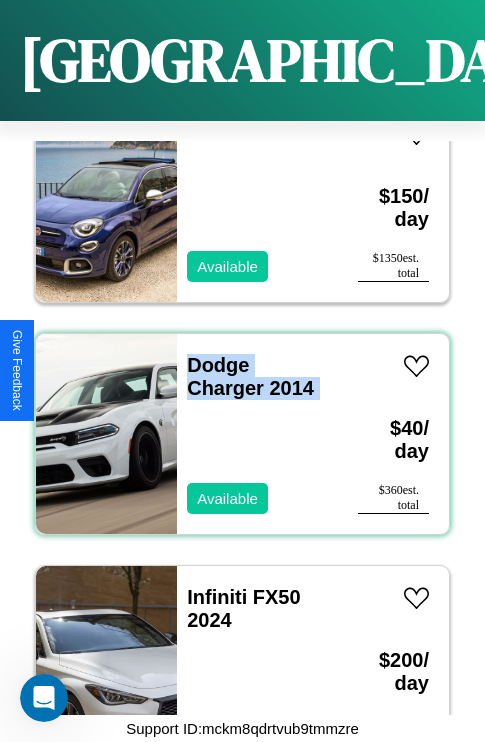 click on "Dodge   Charger   2014 Available" at bounding box center (257, 434) 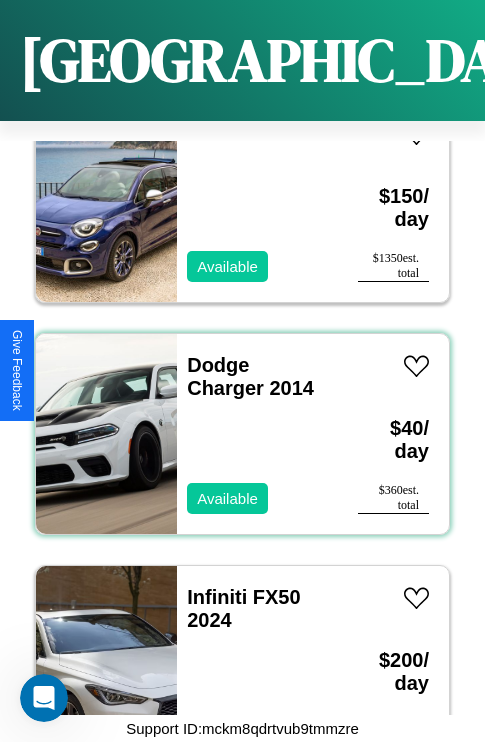 click on "Dodge   Charger   2014 Available" at bounding box center [257, 434] 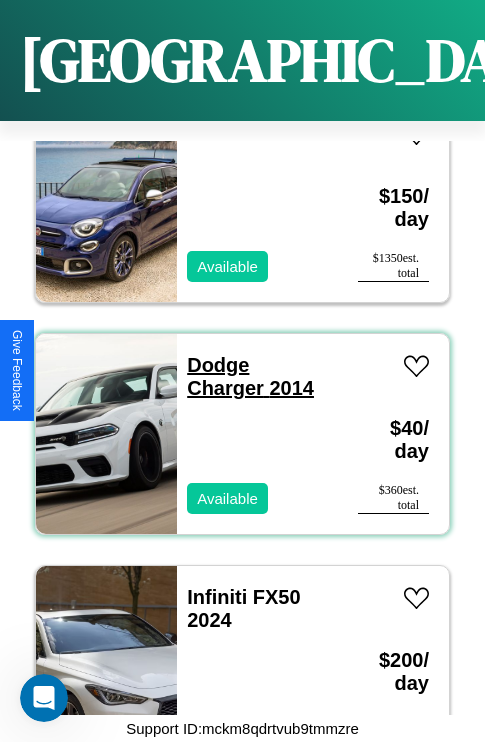 click on "Dodge   Charger   2014" at bounding box center (250, 376) 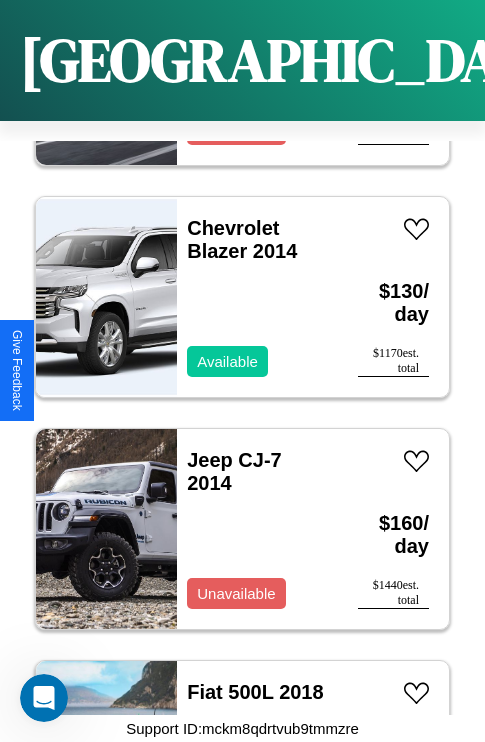 scroll, scrollTop: 24203, scrollLeft: 0, axis: vertical 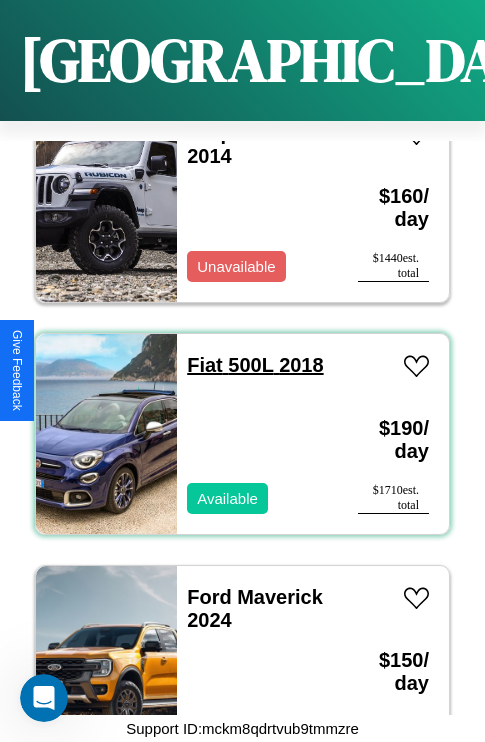 click on "Fiat   500L   2018" at bounding box center [255, 365] 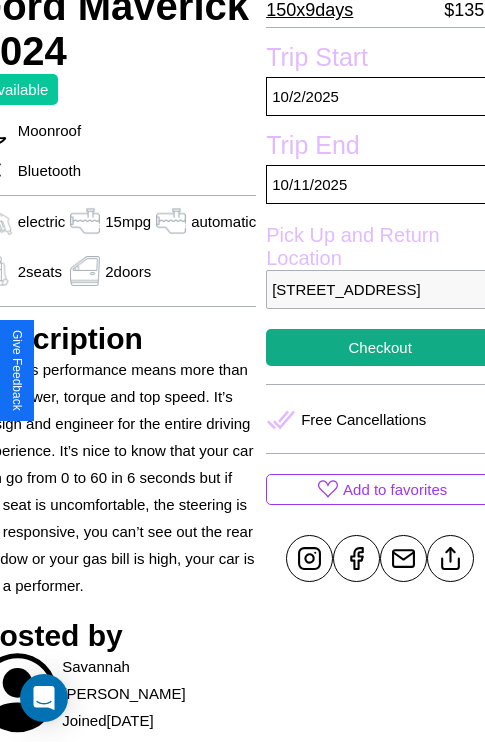 scroll, scrollTop: 497, scrollLeft: 96, axis: both 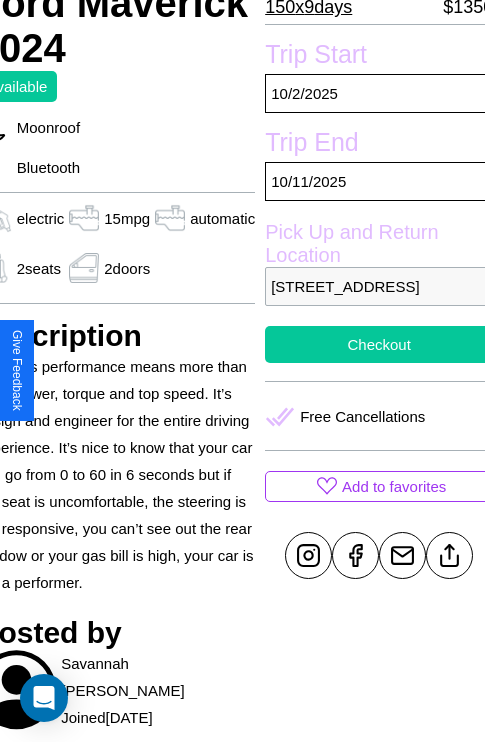 click on "Checkout" at bounding box center [379, 344] 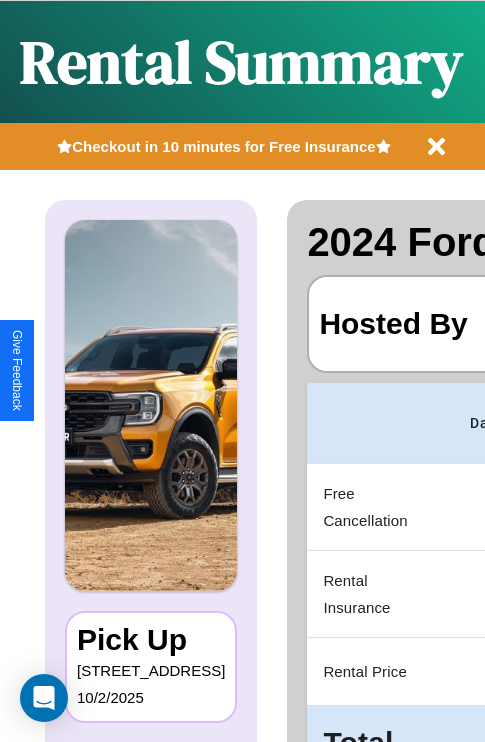 scroll, scrollTop: 0, scrollLeft: 382, axis: horizontal 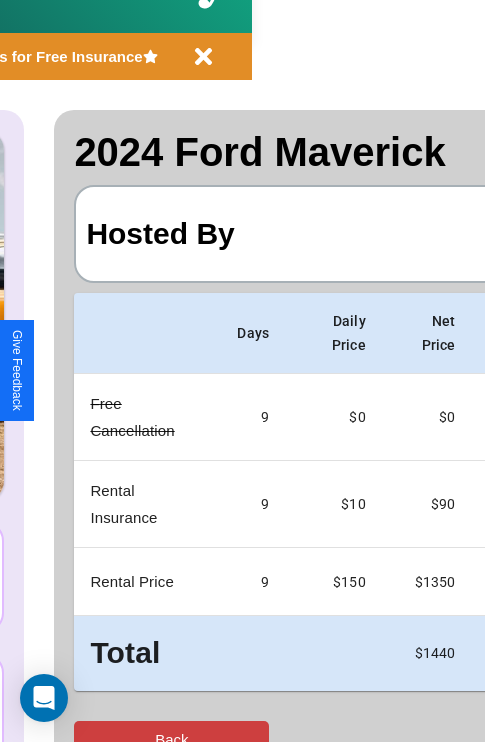 click on "Back" at bounding box center (171, 739) 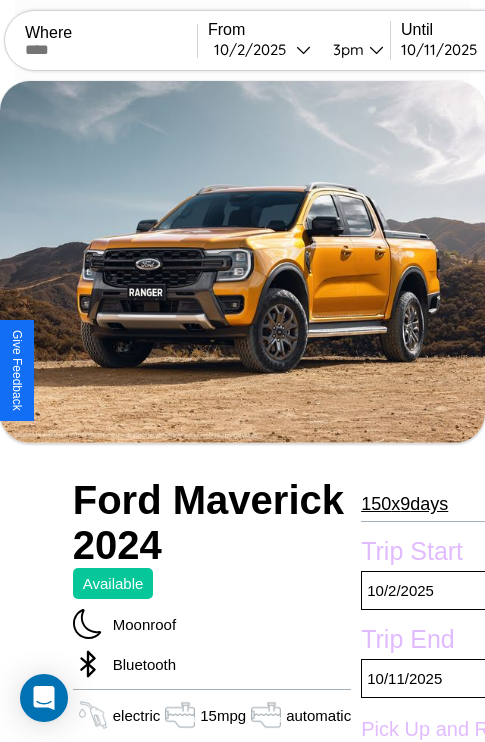 scroll, scrollTop: 133, scrollLeft: 0, axis: vertical 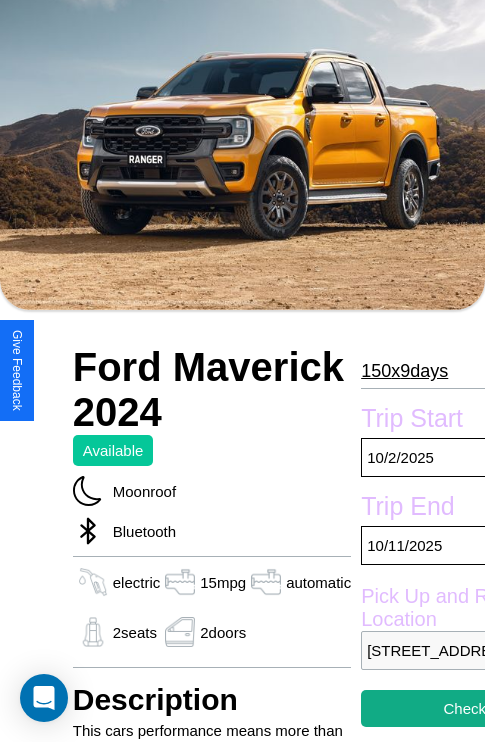click on "150  x  9  days" at bounding box center [404, 371] 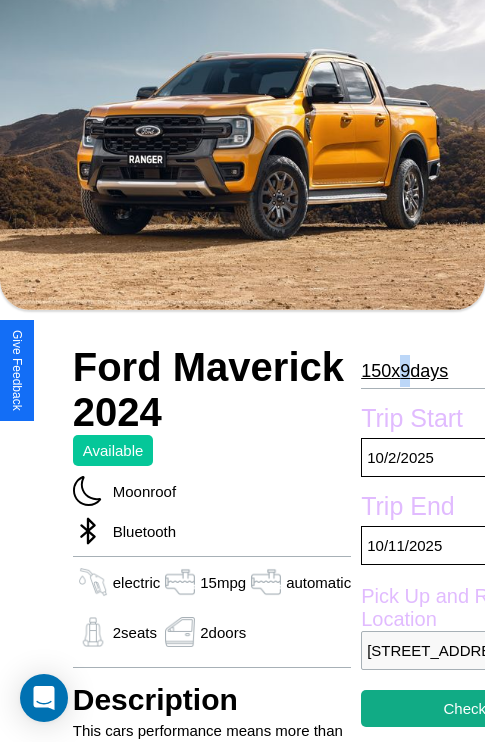 click on "150  x  9  days" at bounding box center (404, 371) 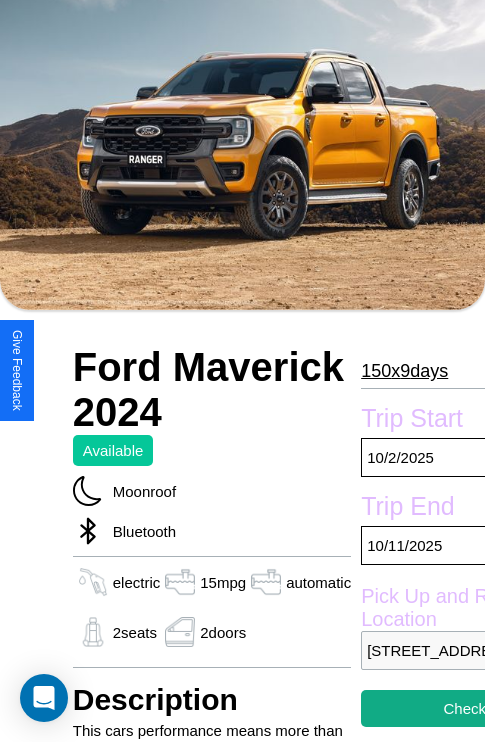 click on "150  x  9  days" at bounding box center (404, 371) 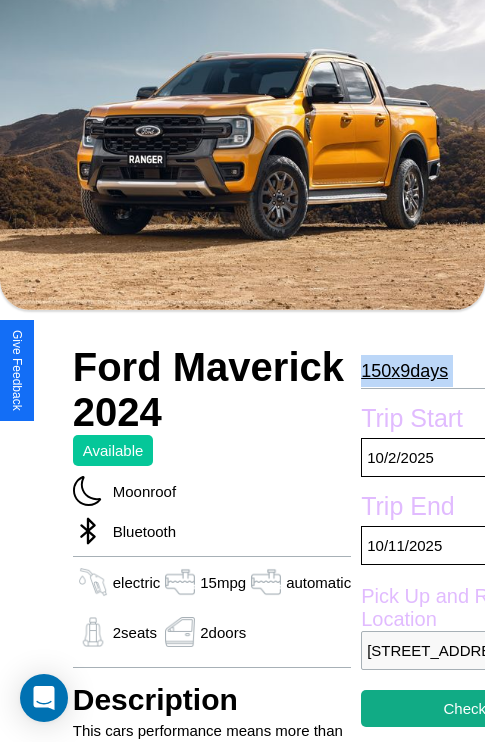 click on "150  x  9  days" at bounding box center (404, 371) 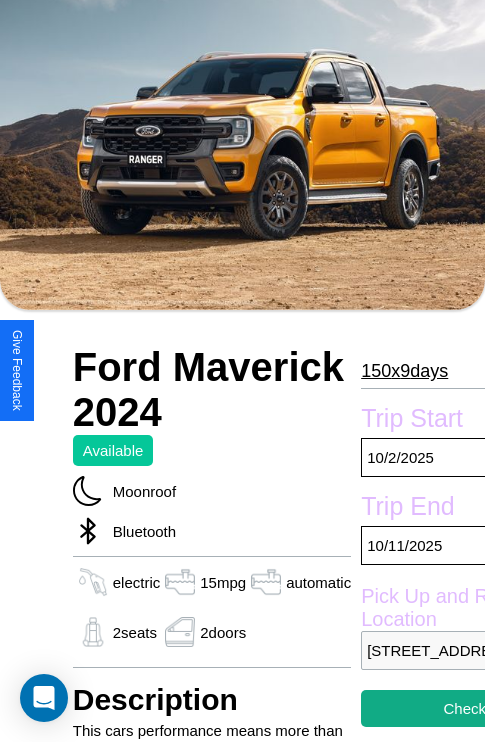click on "150  x  9  days" at bounding box center (404, 371) 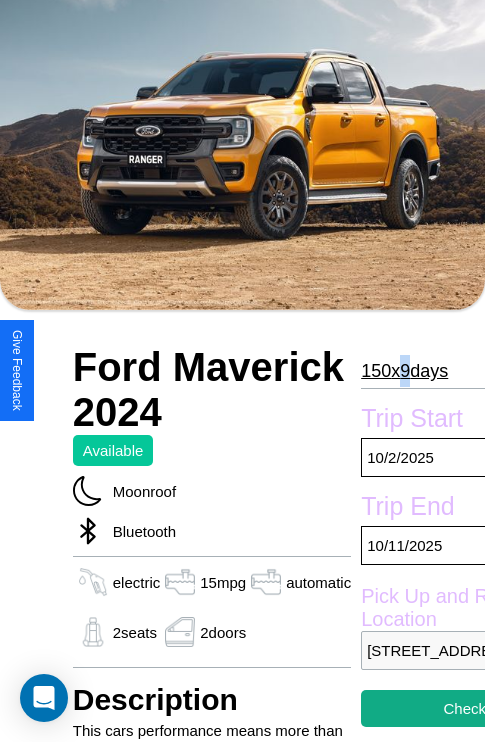 click on "150  x  9  days" at bounding box center (404, 371) 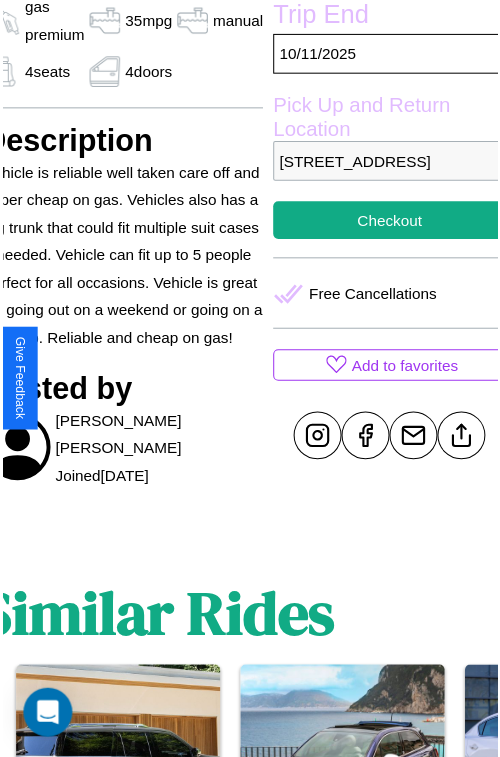 scroll, scrollTop: 519, scrollLeft: 91, axis: both 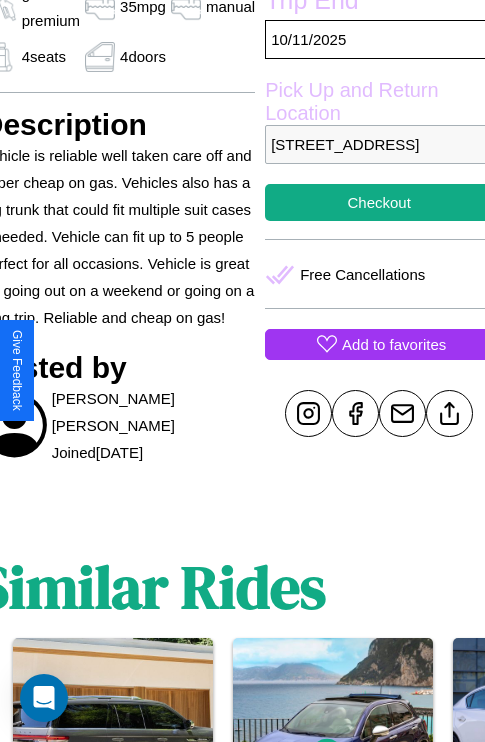 click on "Add to favorites" at bounding box center [394, 344] 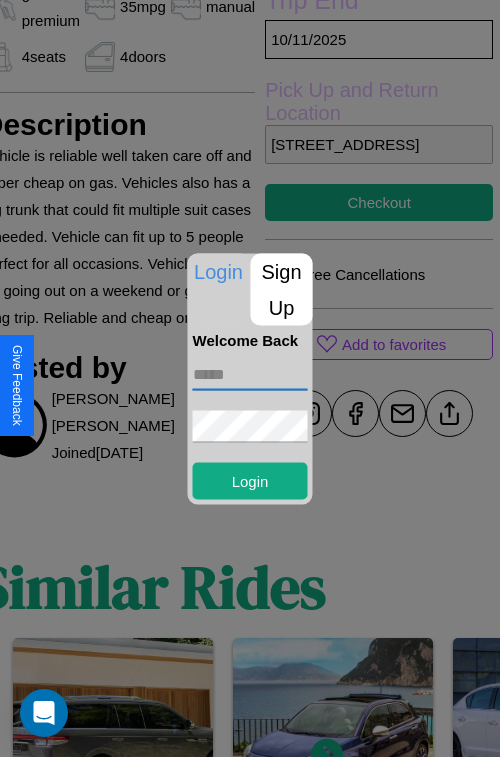 click at bounding box center [250, 374] 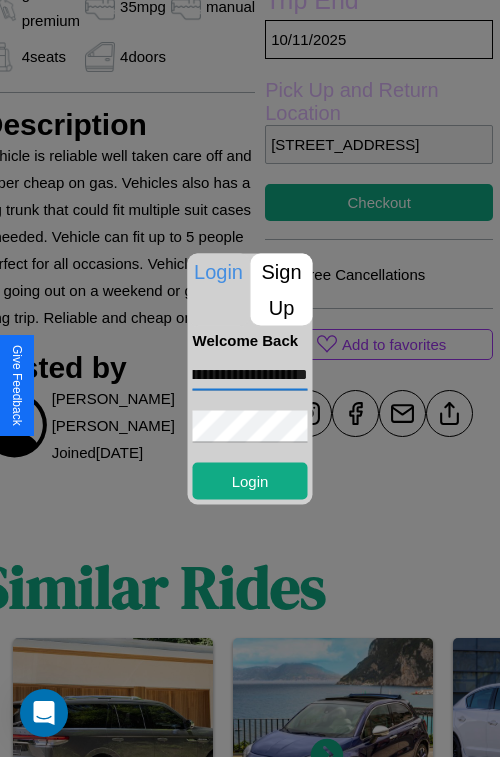scroll, scrollTop: 0, scrollLeft: 97, axis: horizontal 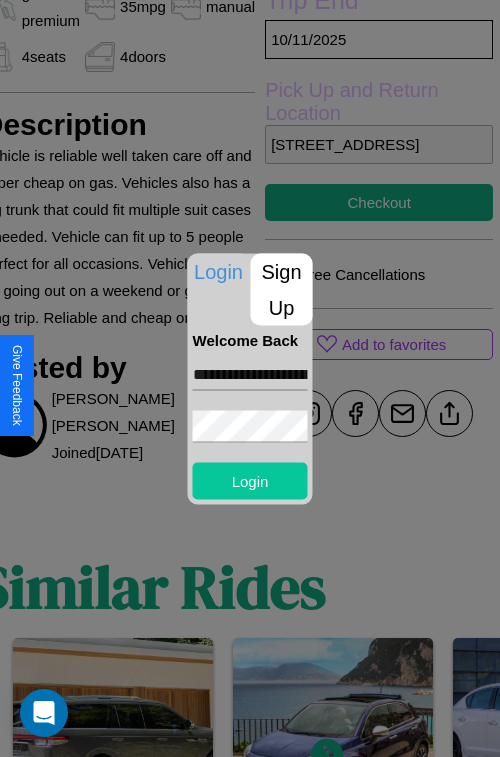 click on "Login" at bounding box center [250, 480] 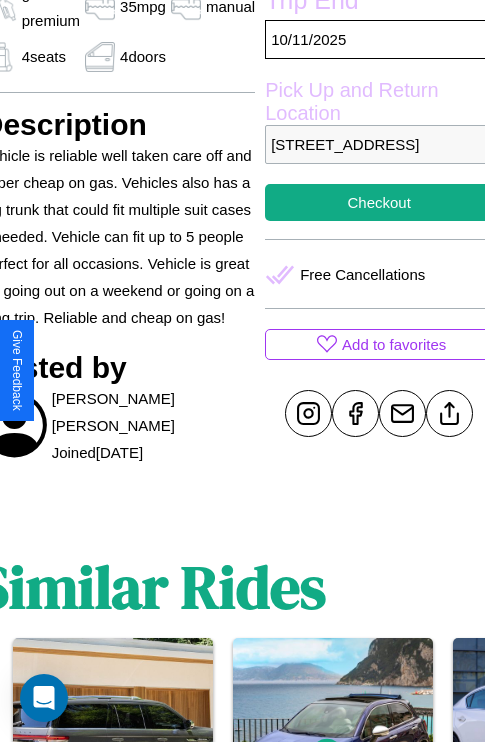 scroll, scrollTop: 377, scrollLeft: 91, axis: both 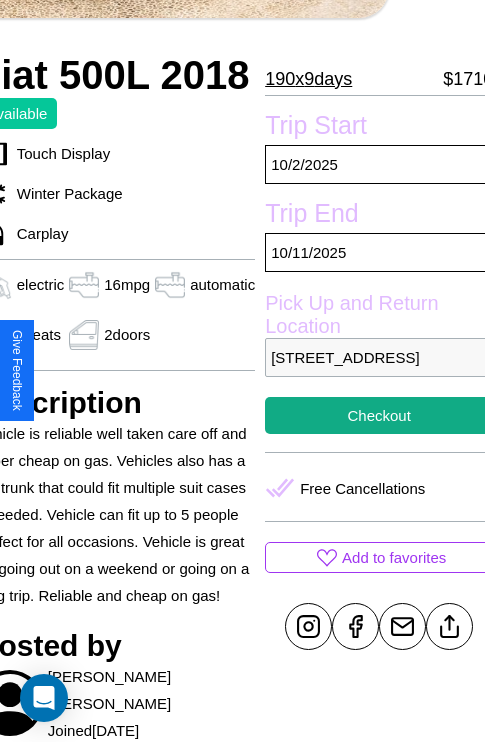 click on "9886 Chestnut Street  Stockholm  24838 Sweden" at bounding box center [379, 357] 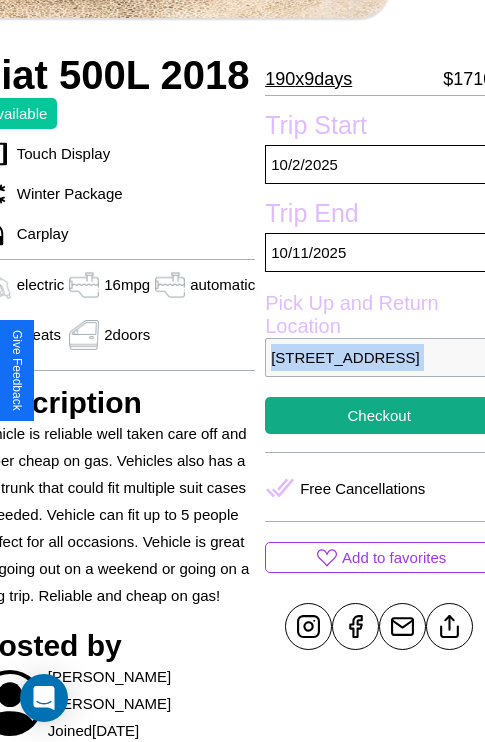 click on "9886 Chestnut Street  Stockholm  24838 Sweden" at bounding box center (379, 357) 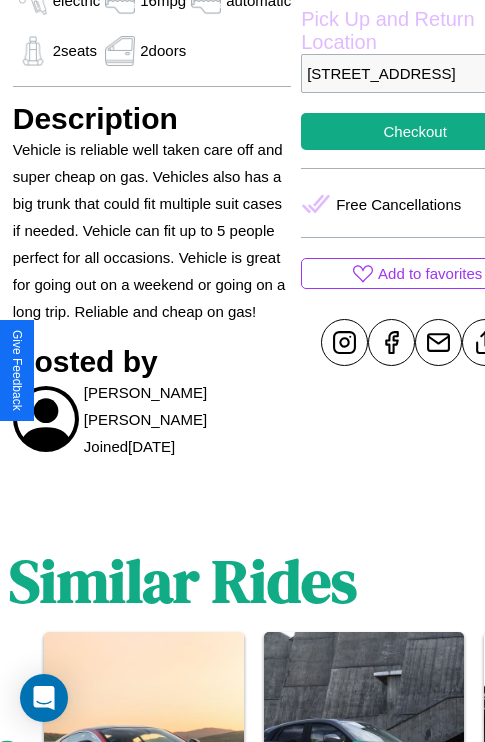 scroll, scrollTop: 949, scrollLeft: 30, axis: both 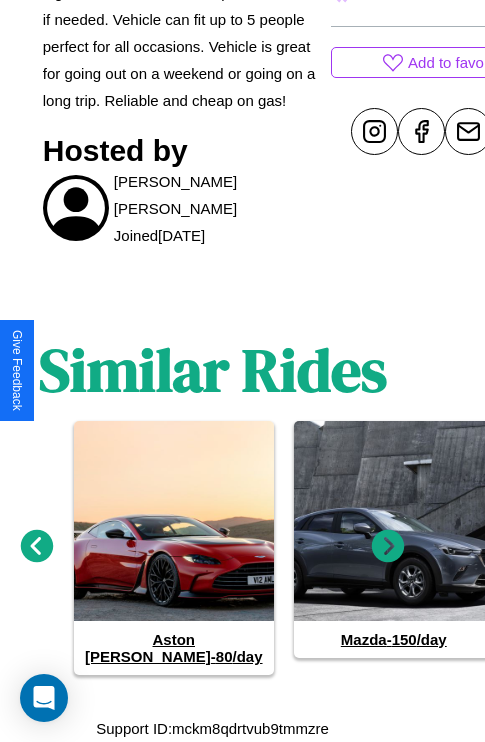 click 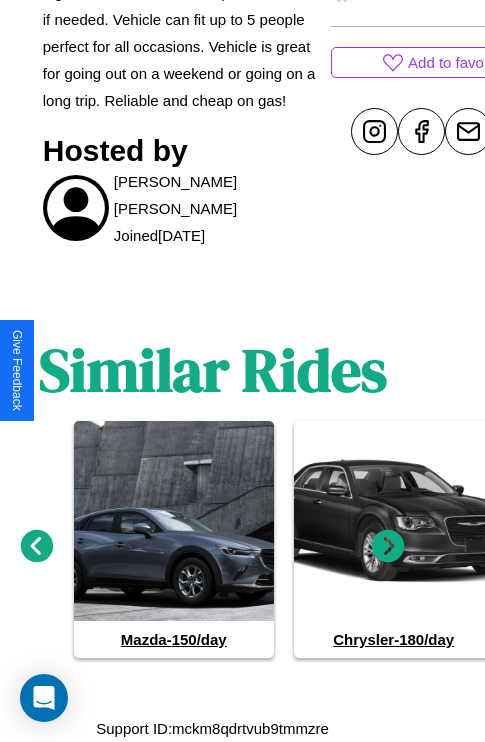 click 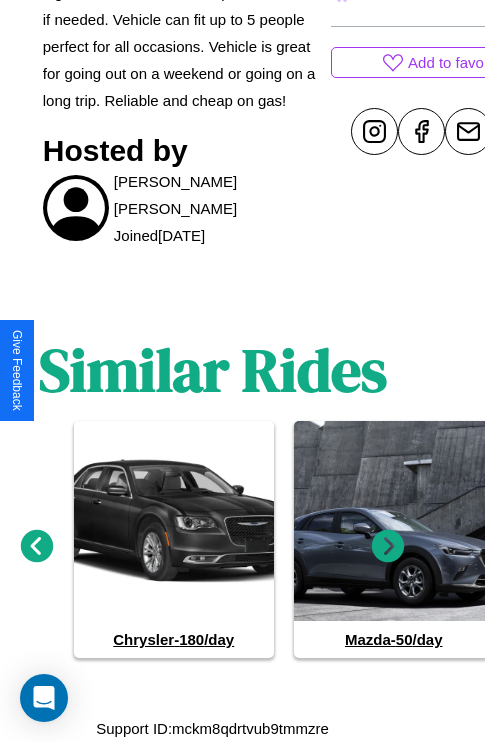 click 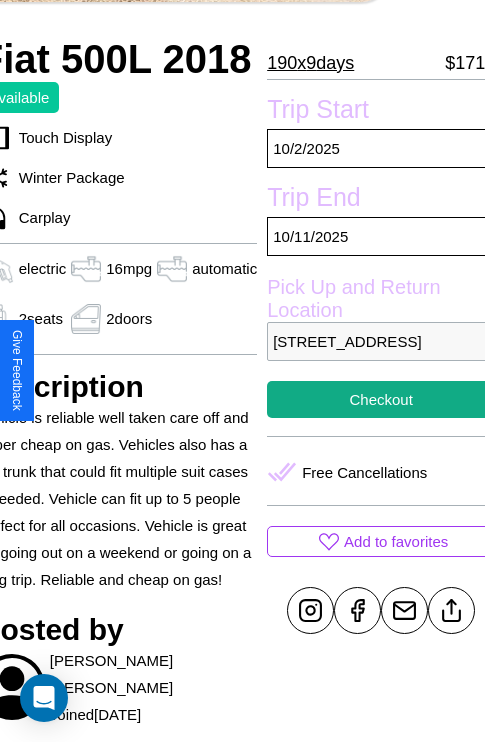 scroll, scrollTop: 427, scrollLeft: 96, axis: both 